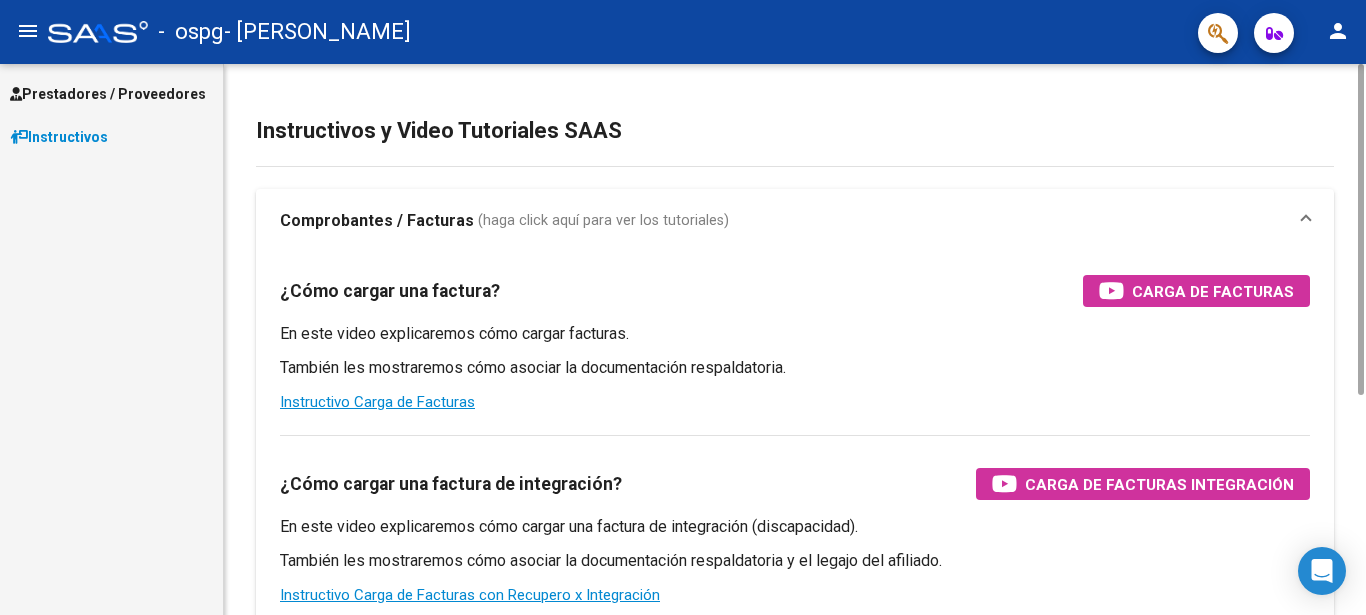 scroll, scrollTop: 0, scrollLeft: 0, axis: both 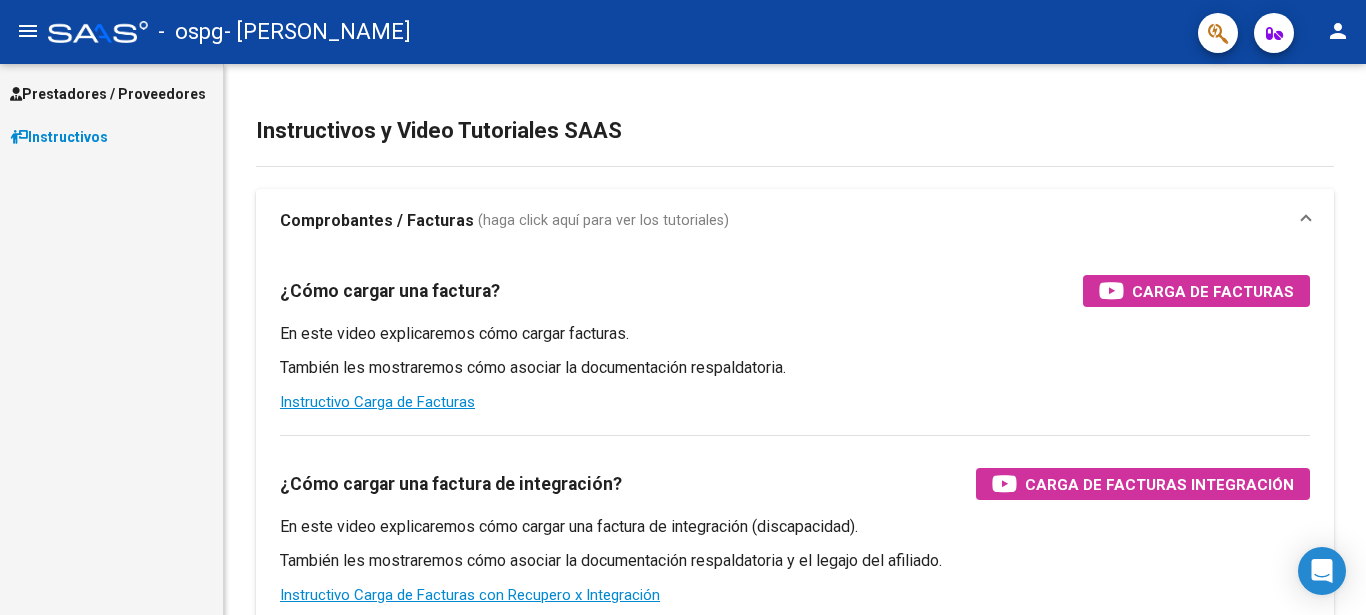 click on "menu" 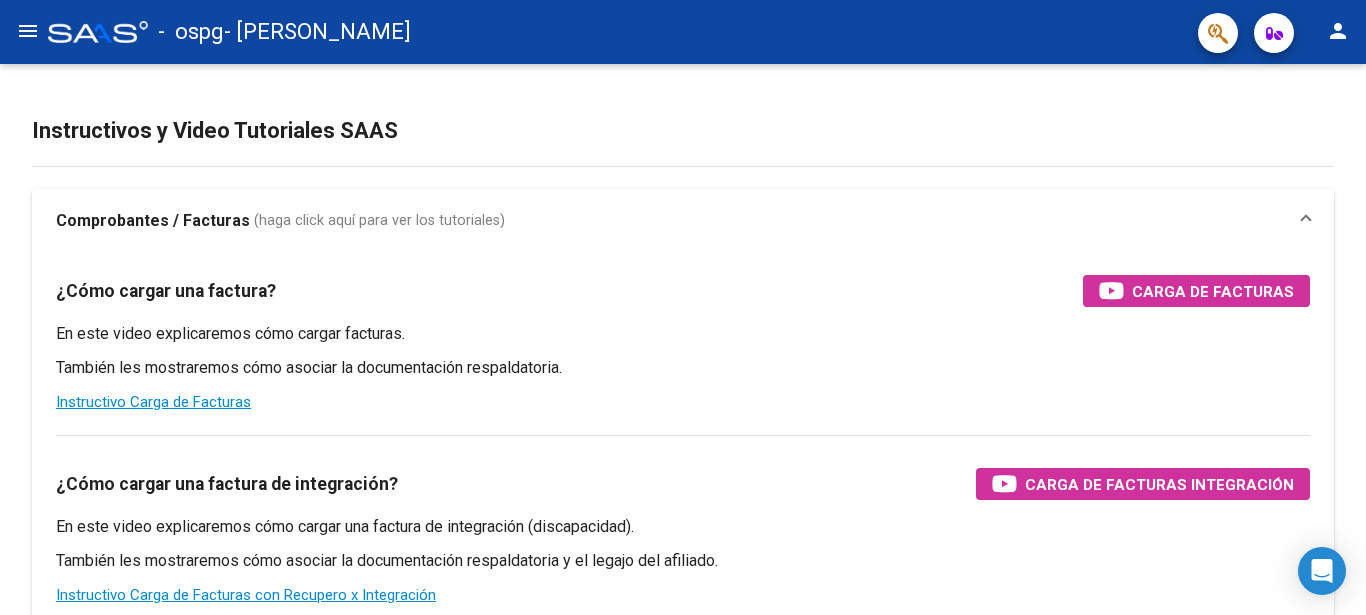 click on "menu" 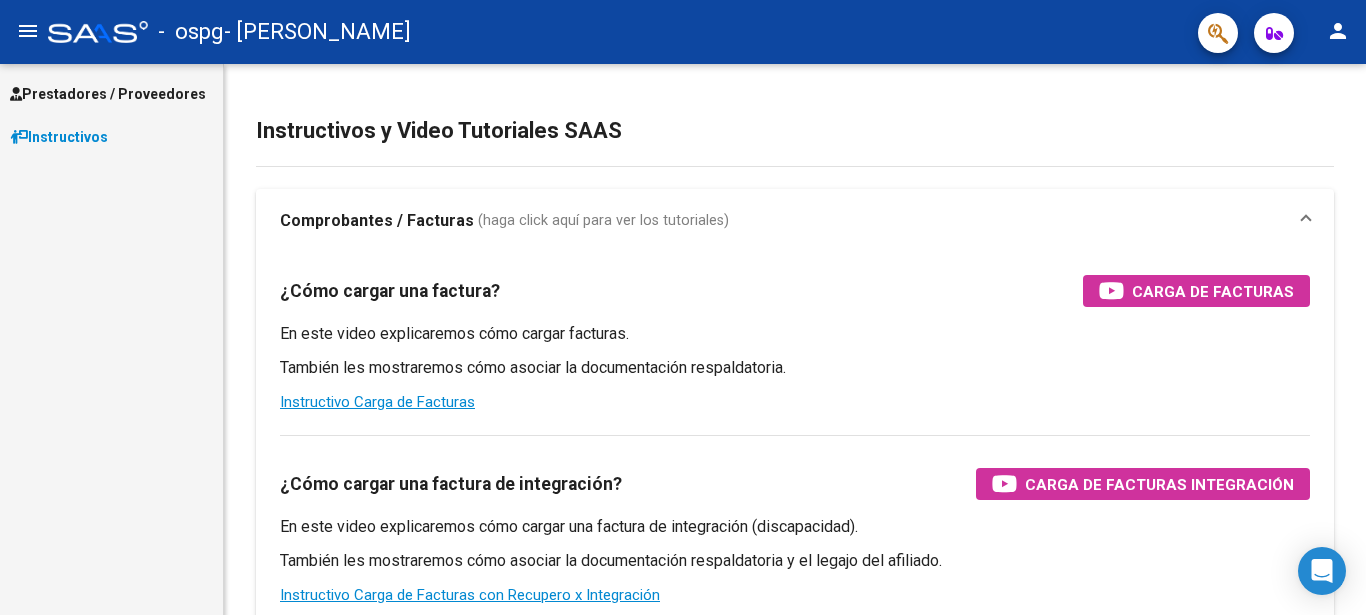 click on "Prestadores / Proveedores" at bounding box center [108, 94] 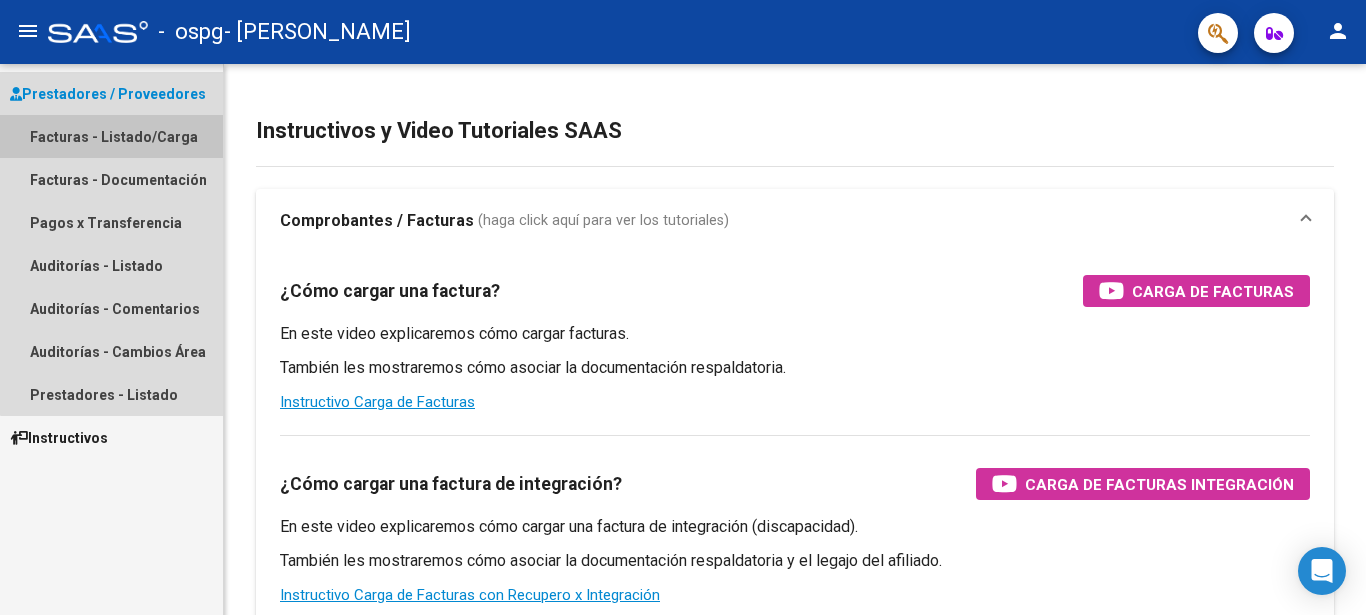 click on "Facturas - Listado/Carga" at bounding box center [111, 136] 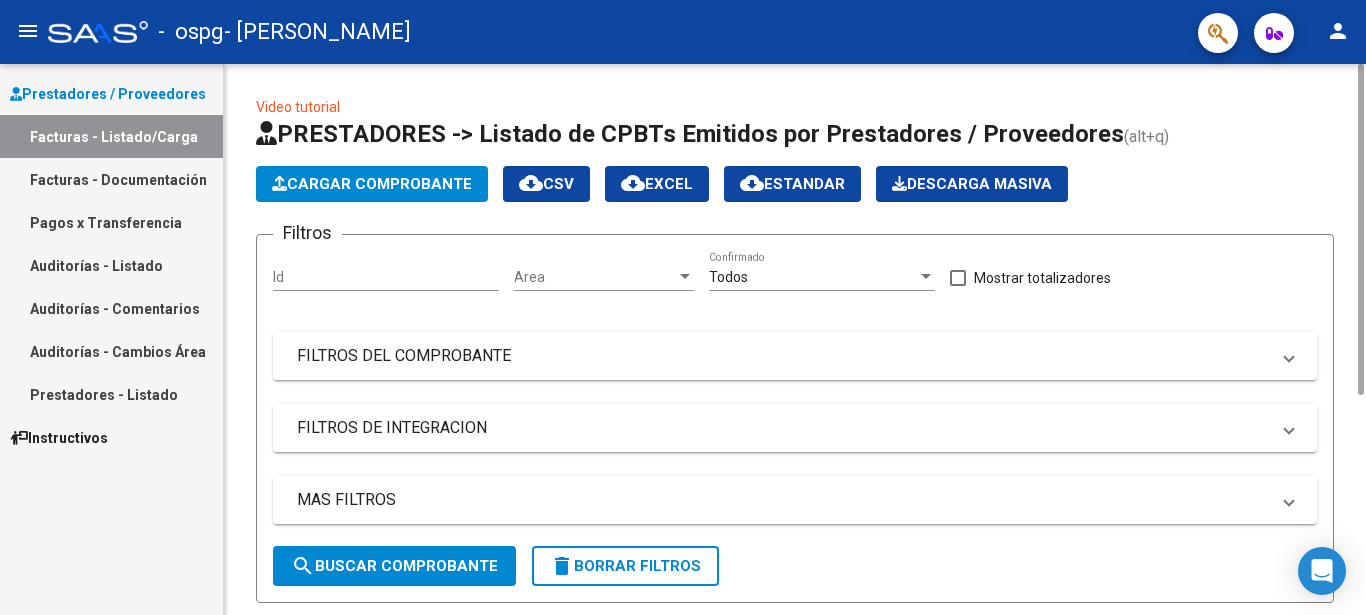 click on "Cargar Comprobante" 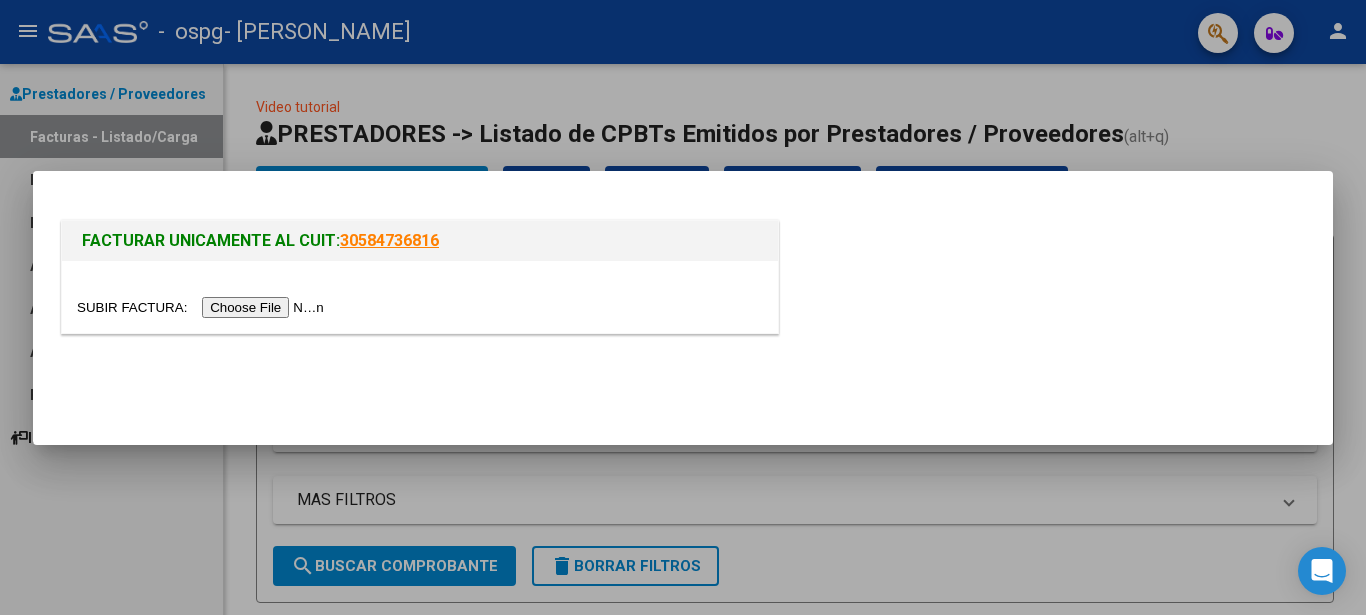 click at bounding box center (420, 297) 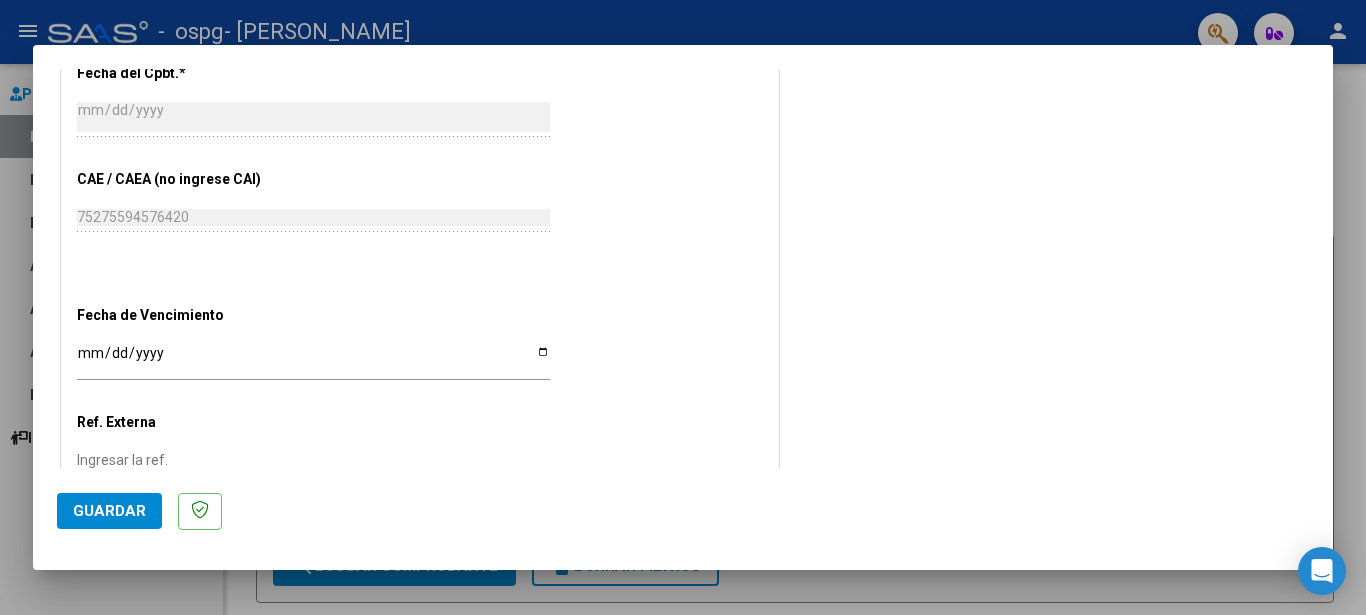 scroll, scrollTop: 1122, scrollLeft: 0, axis: vertical 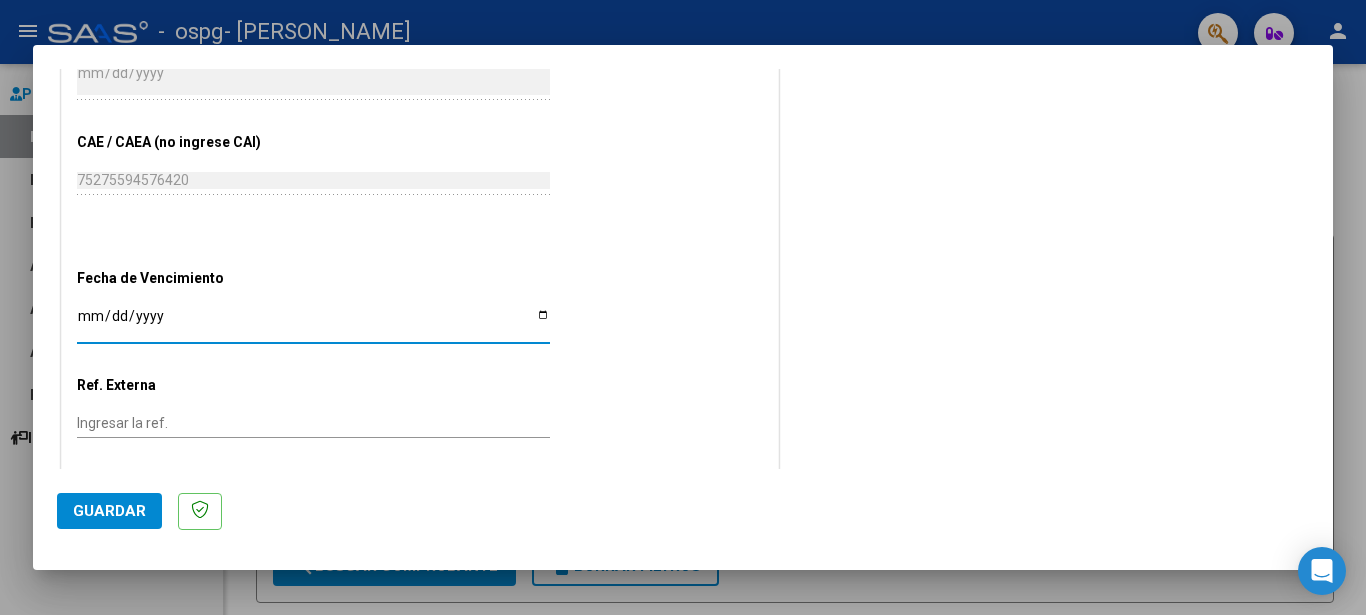 click on "Ingresar la fecha" at bounding box center [313, 323] 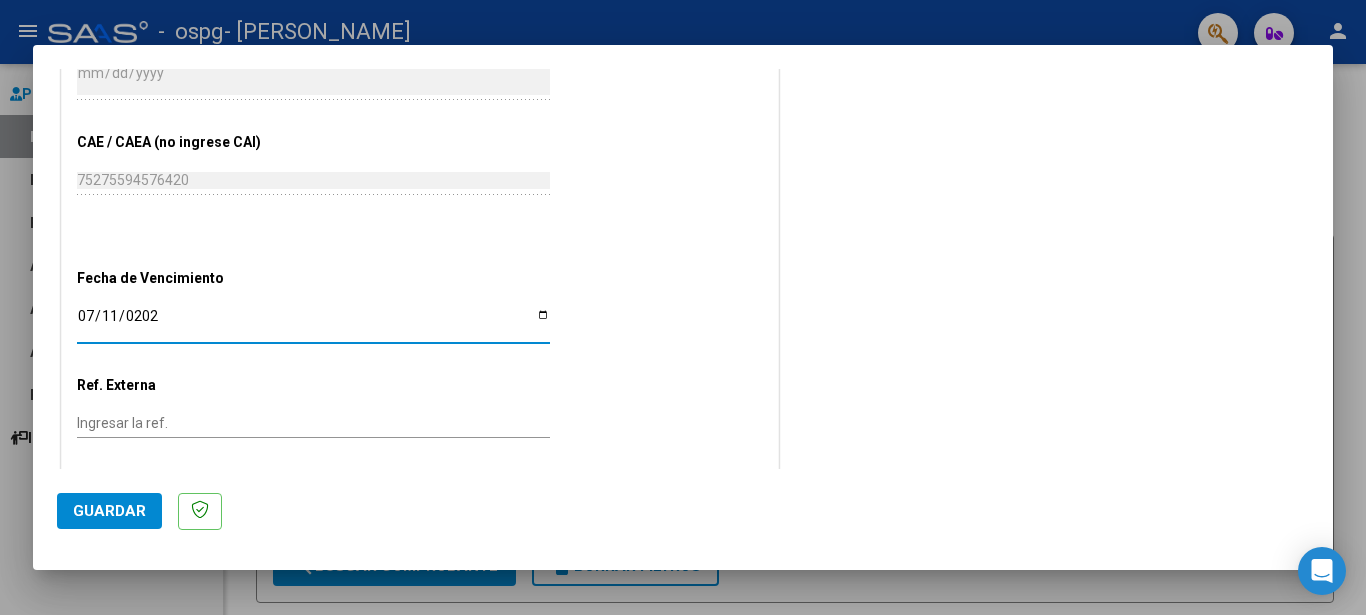 type on "[DATE]" 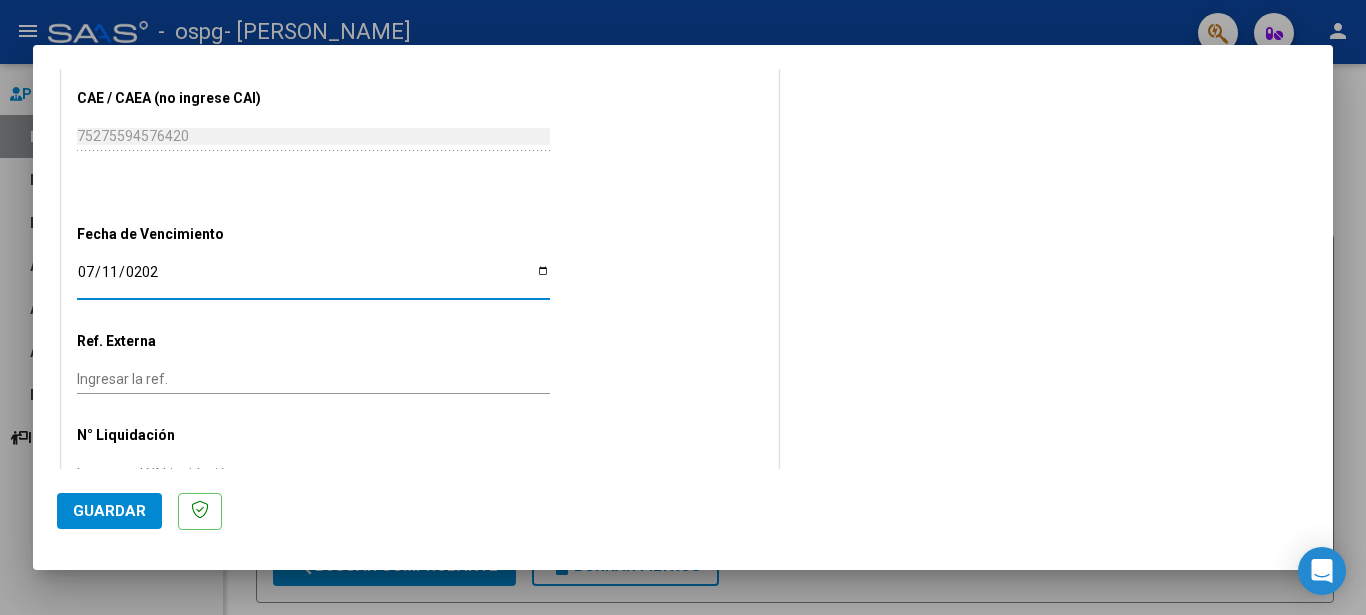scroll, scrollTop: 1200, scrollLeft: 0, axis: vertical 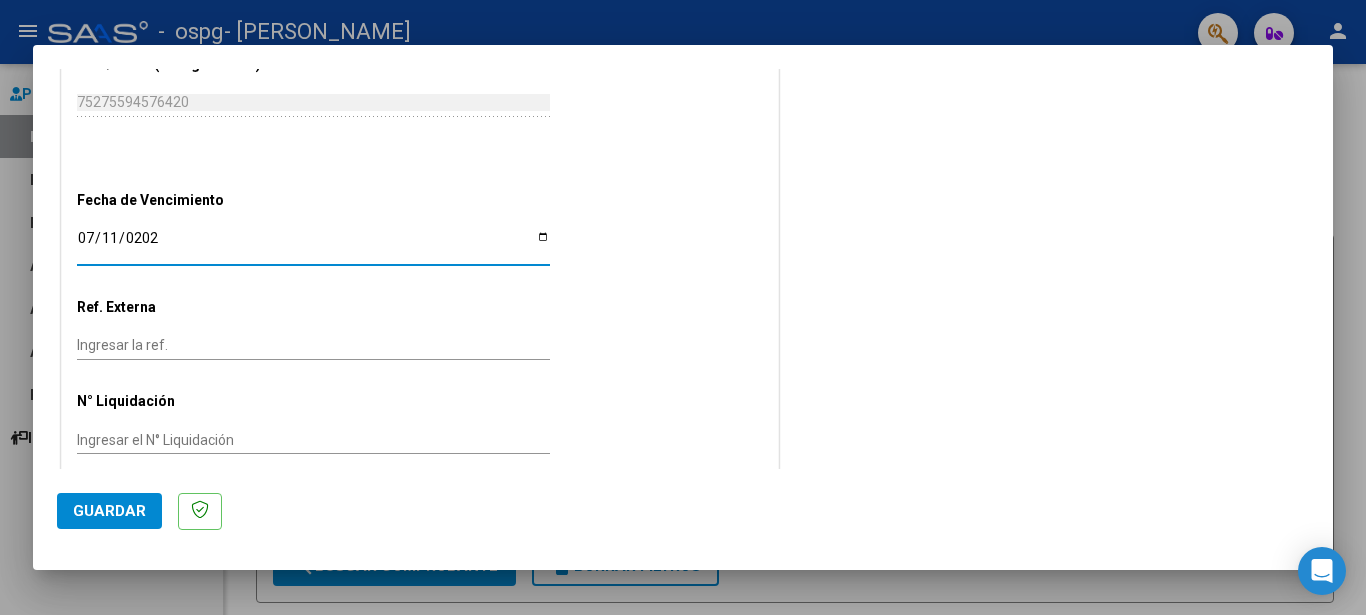 click on "Guardar" 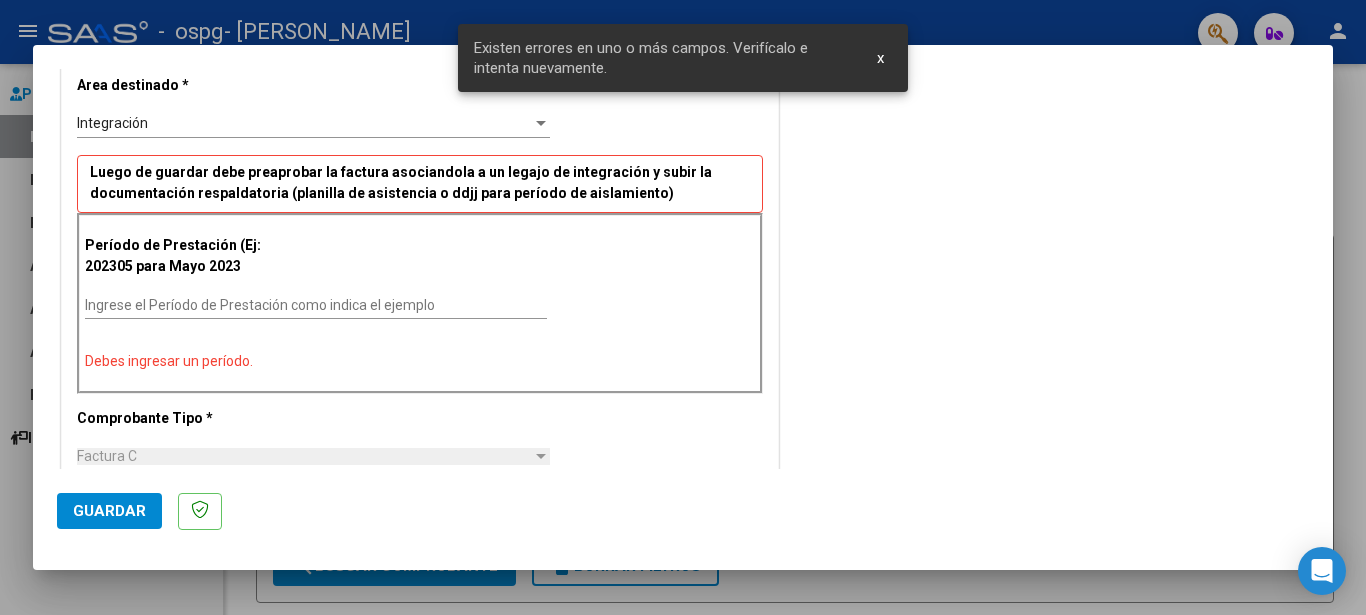 scroll, scrollTop: 410, scrollLeft: 0, axis: vertical 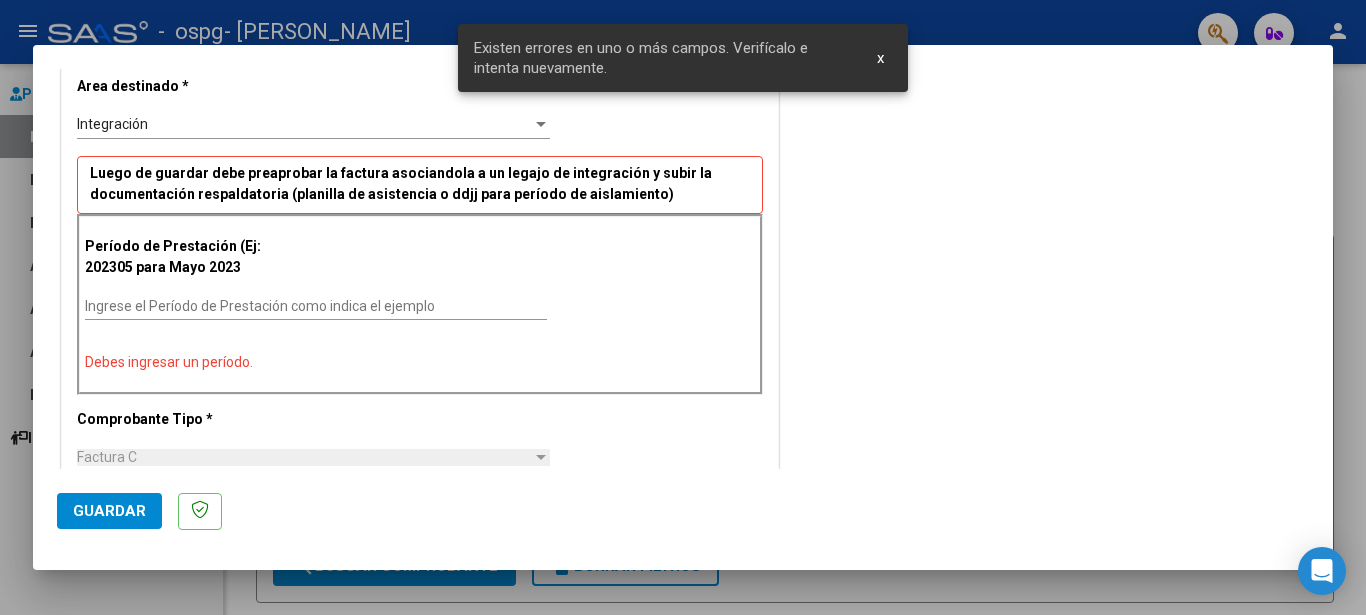 click on "Integración" at bounding box center [304, 124] 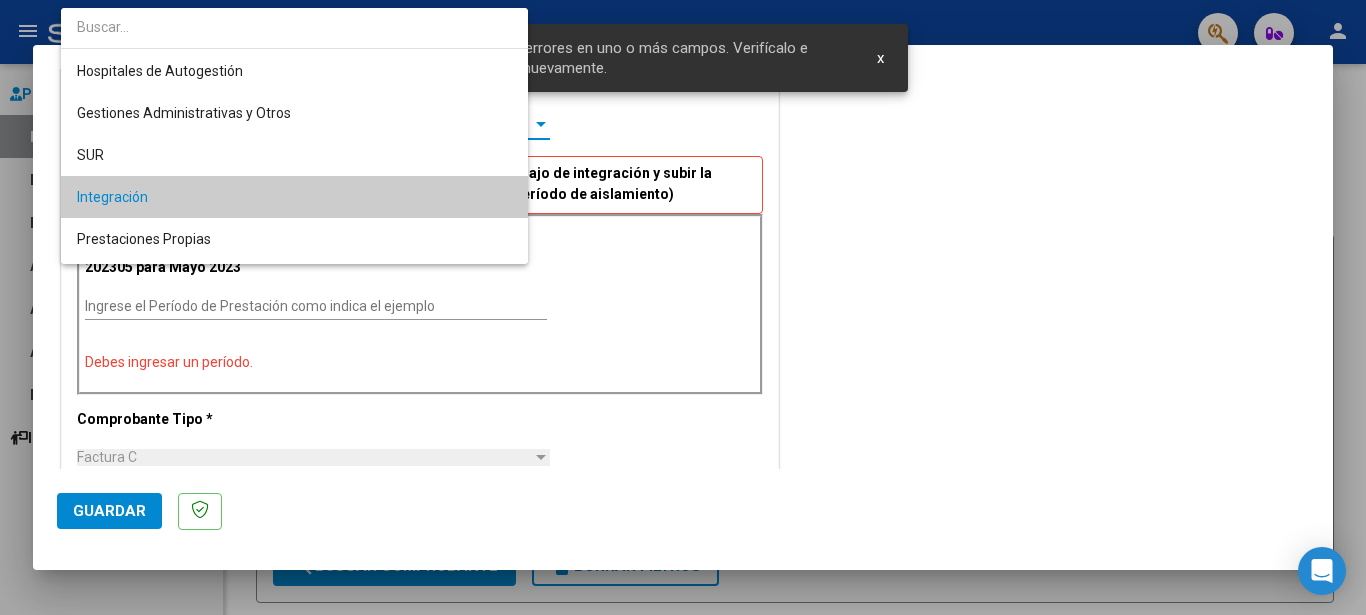 scroll, scrollTop: 72, scrollLeft: 0, axis: vertical 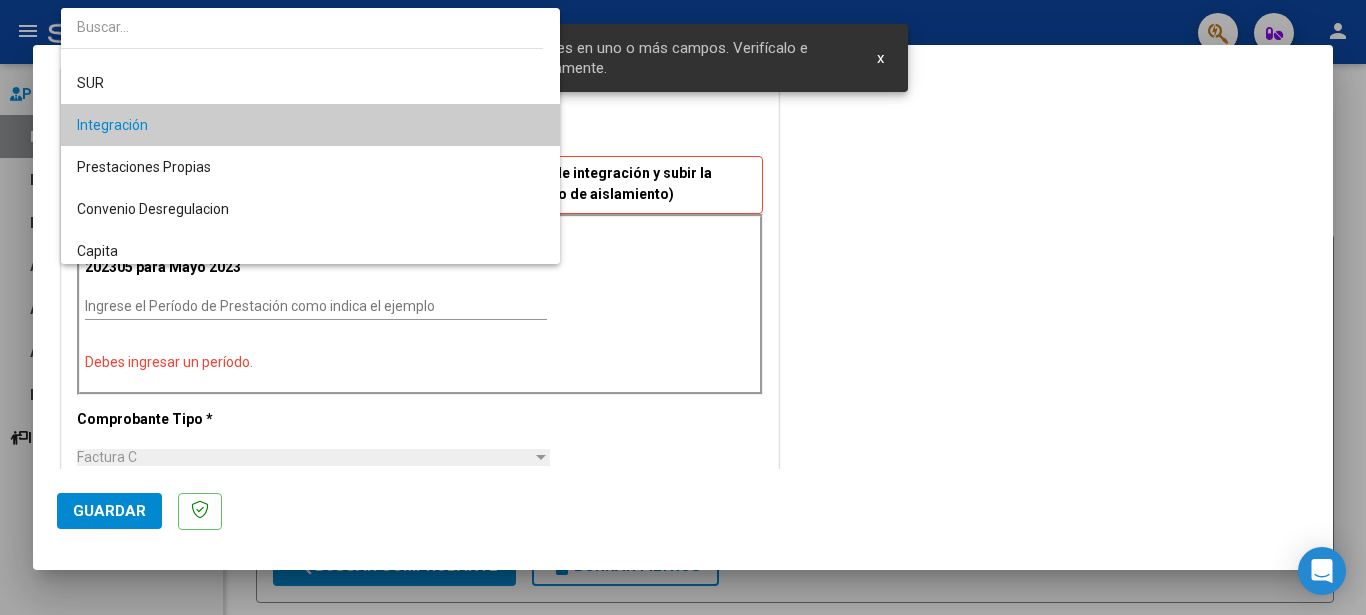 drag, startPoint x: 834, startPoint y: 181, endPoint x: 758, endPoint y: 179, distance: 76.02631 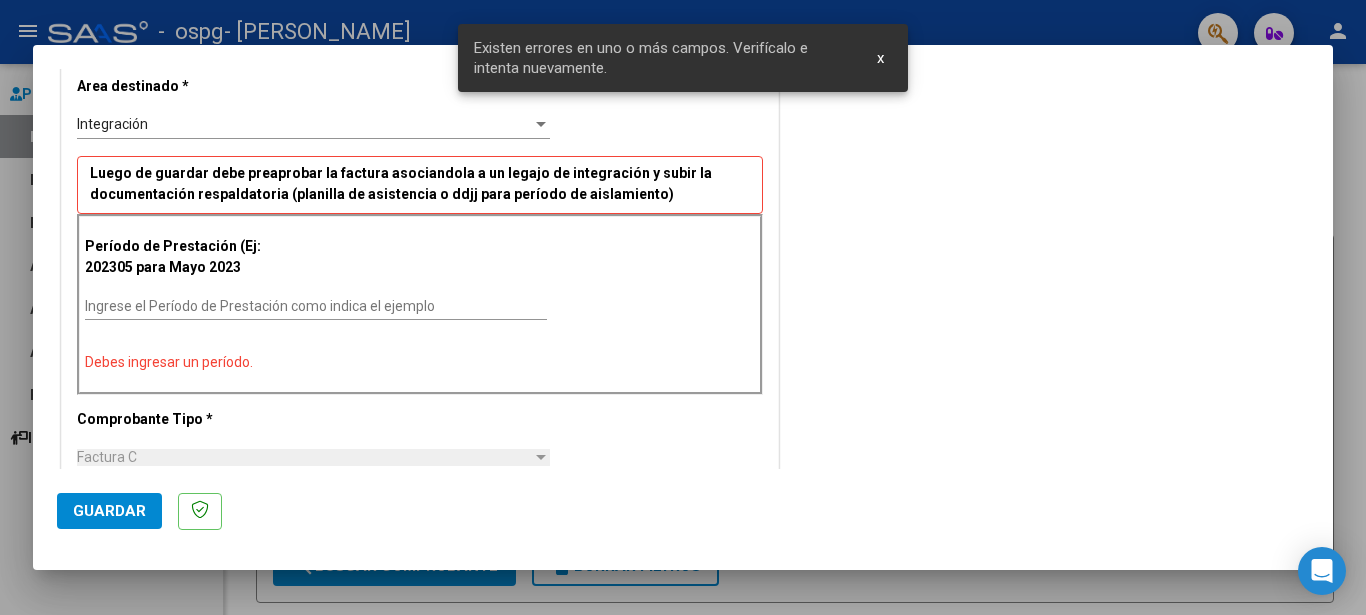 click on "Ingrese el Período de Prestación como indica el ejemplo" at bounding box center [316, 306] 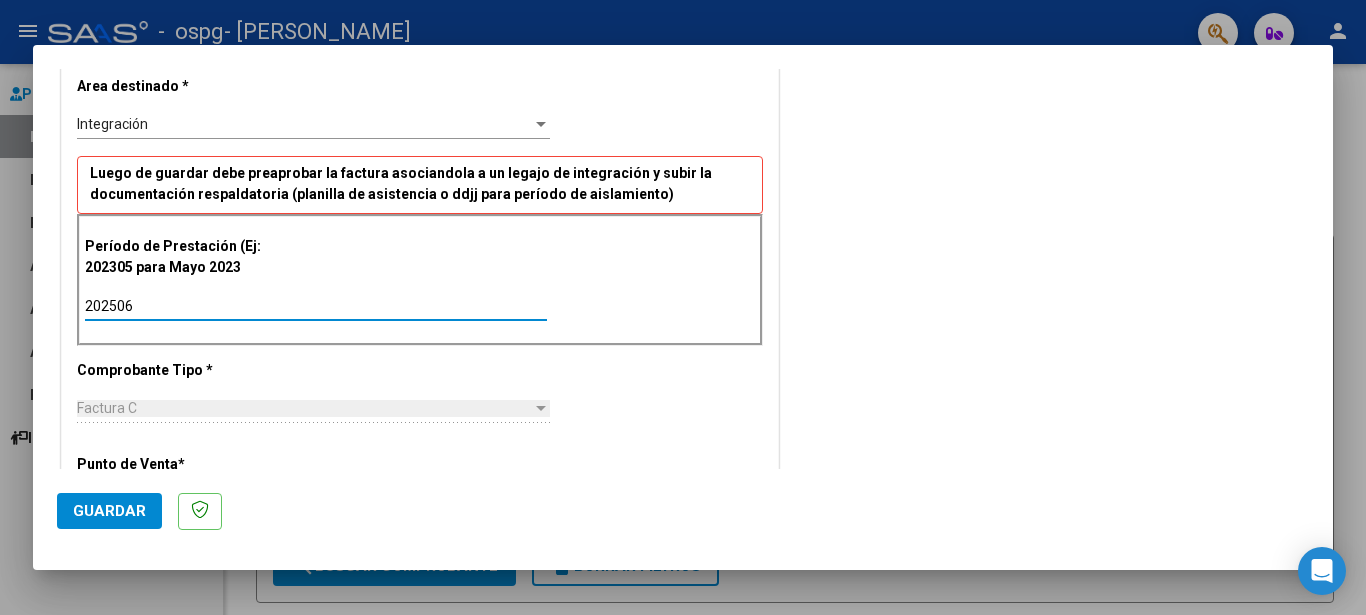type on "202506" 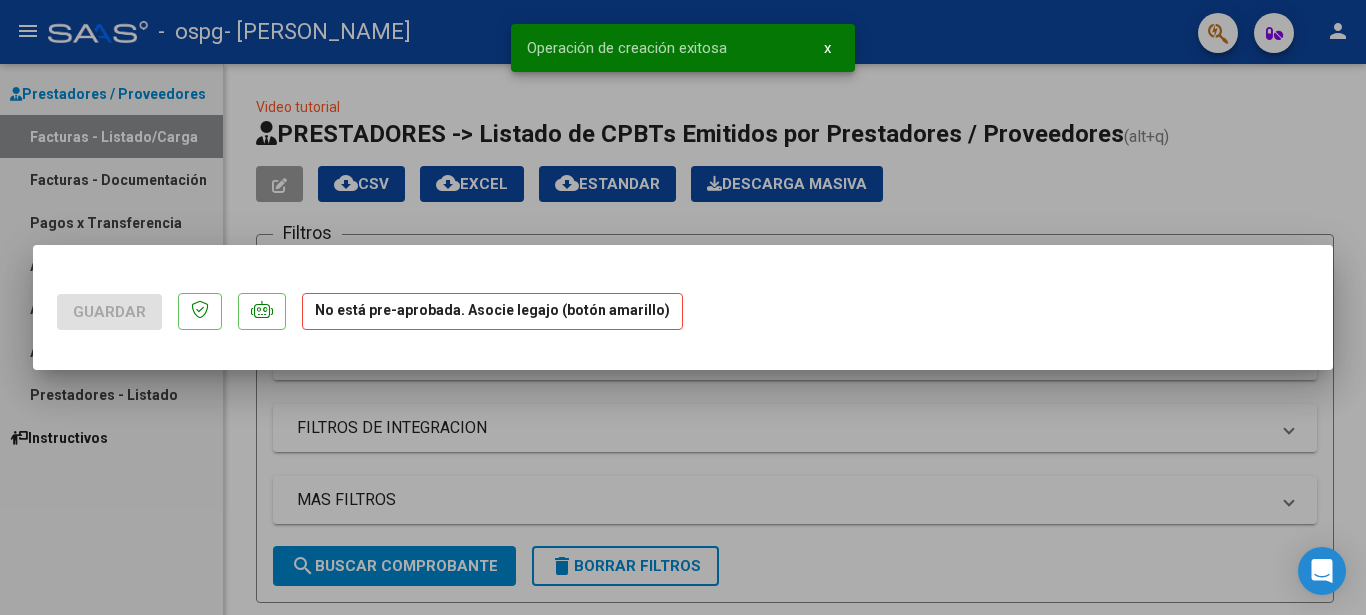 scroll, scrollTop: 0, scrollLeft: 0, axis: both 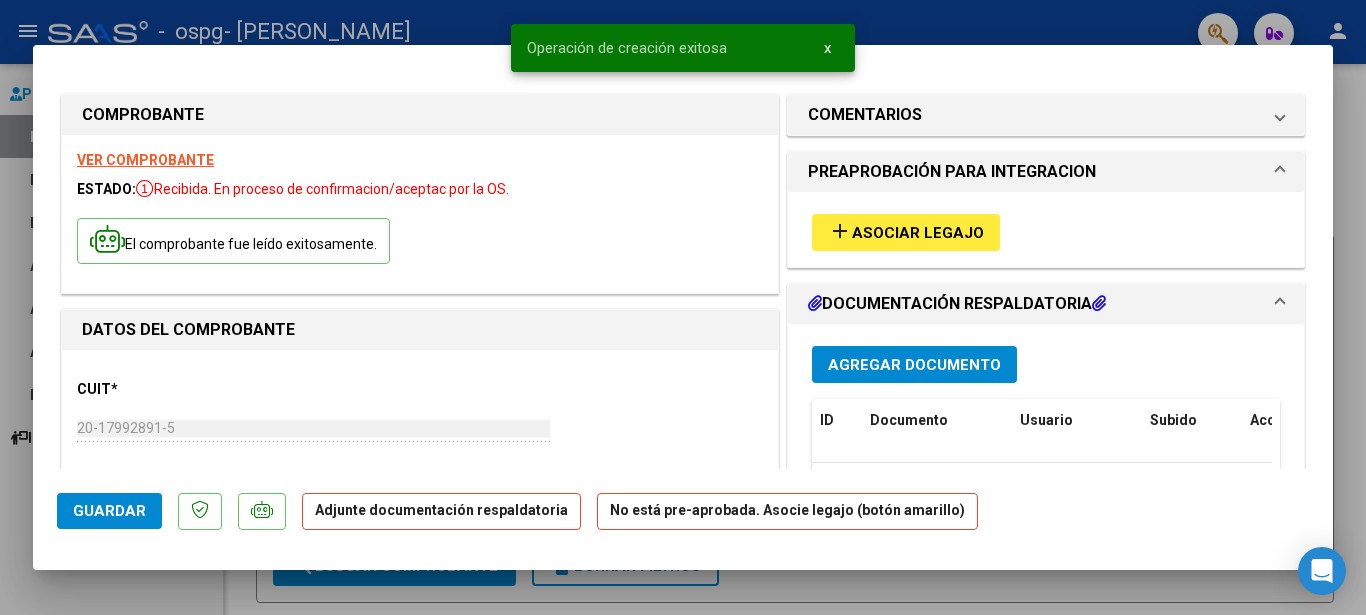 click on "Asociar Legajo" at bounding box center (918, 233) 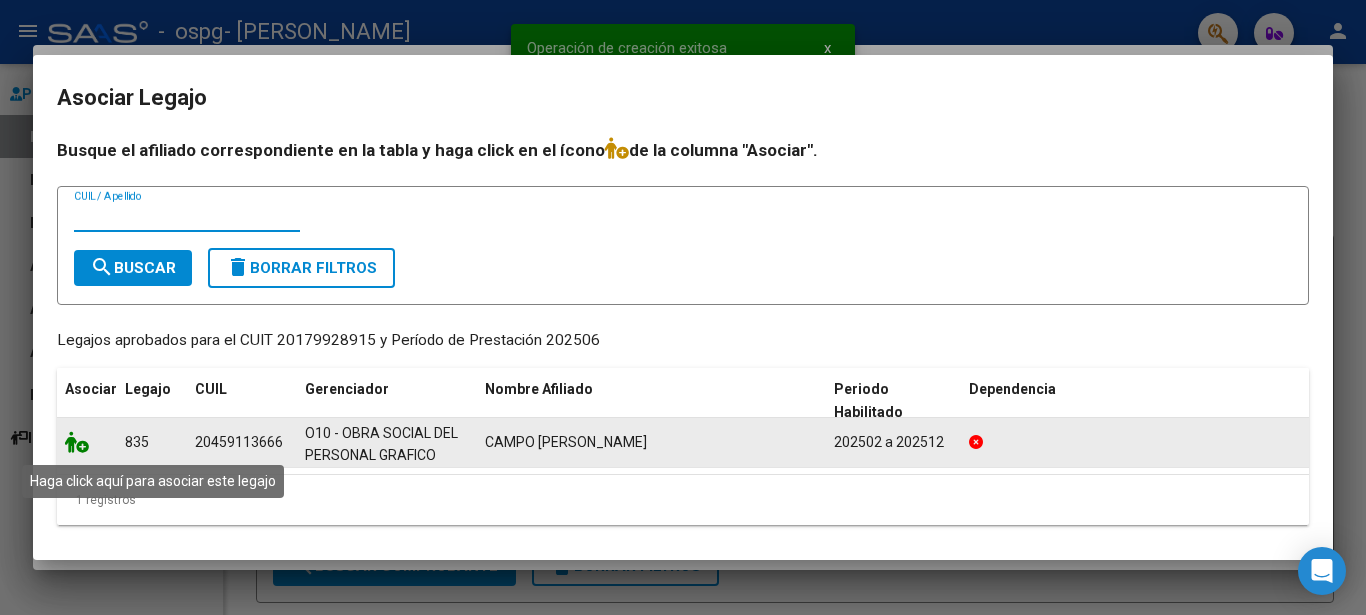 click 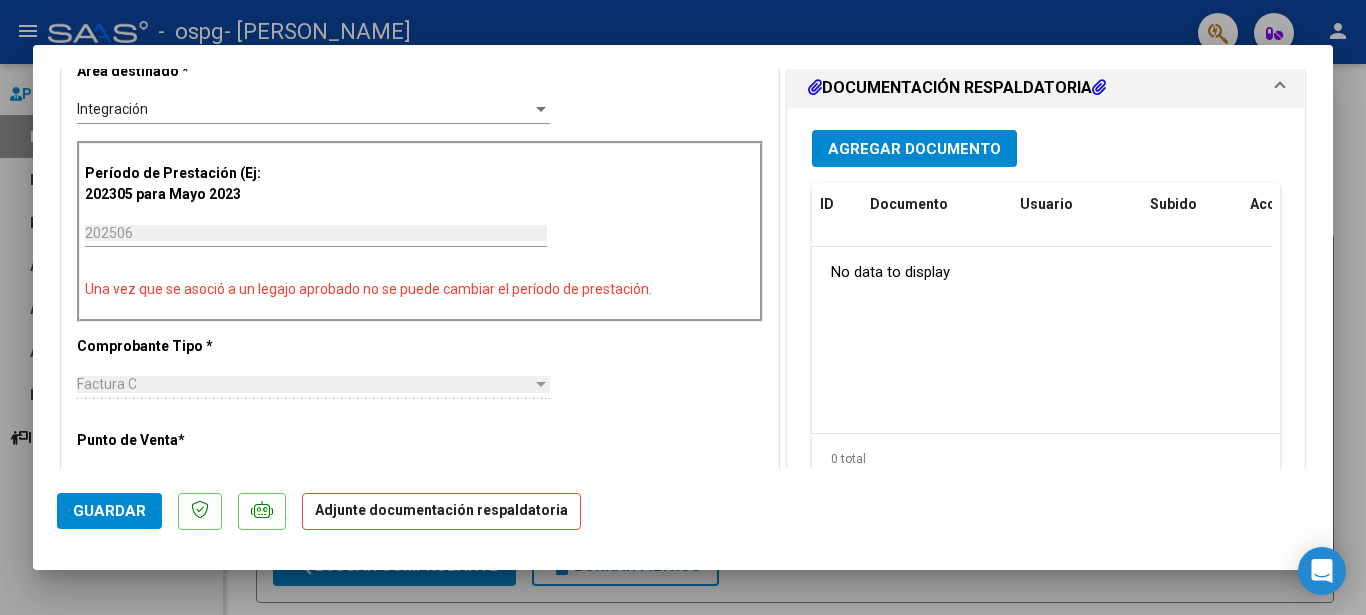 scroll, scrollTop: 510, scrollLeft: 0, axis: vertical 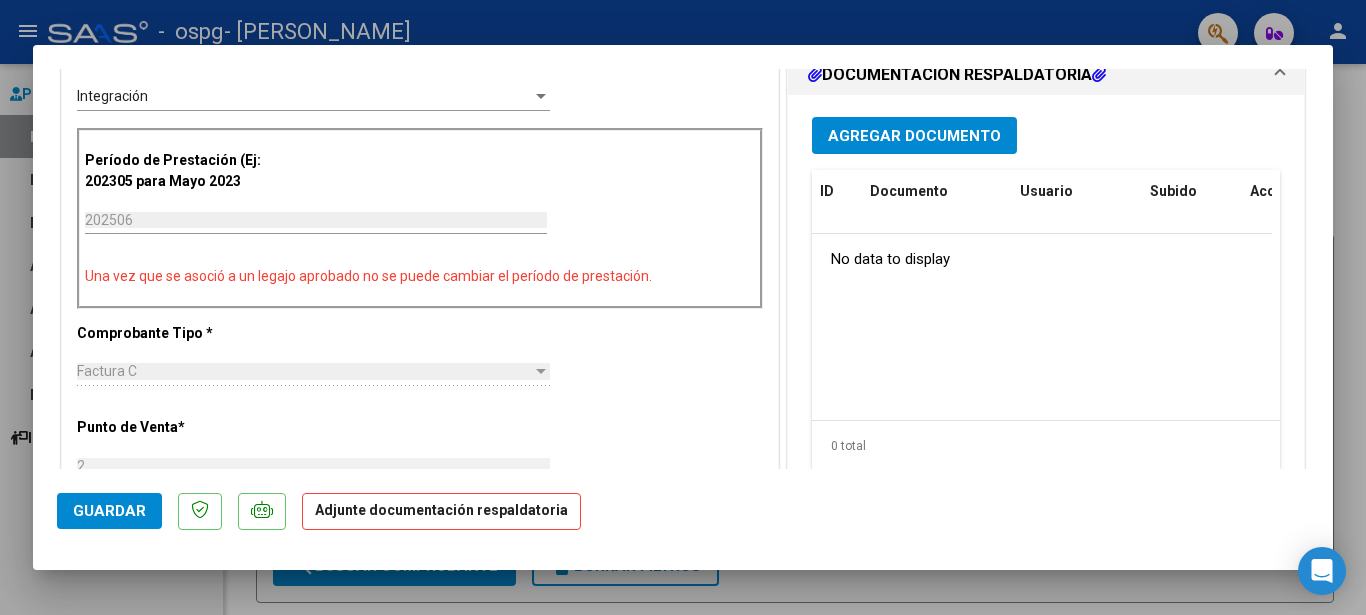 click on "Agregar Documento" at bounding box center (914, 136) 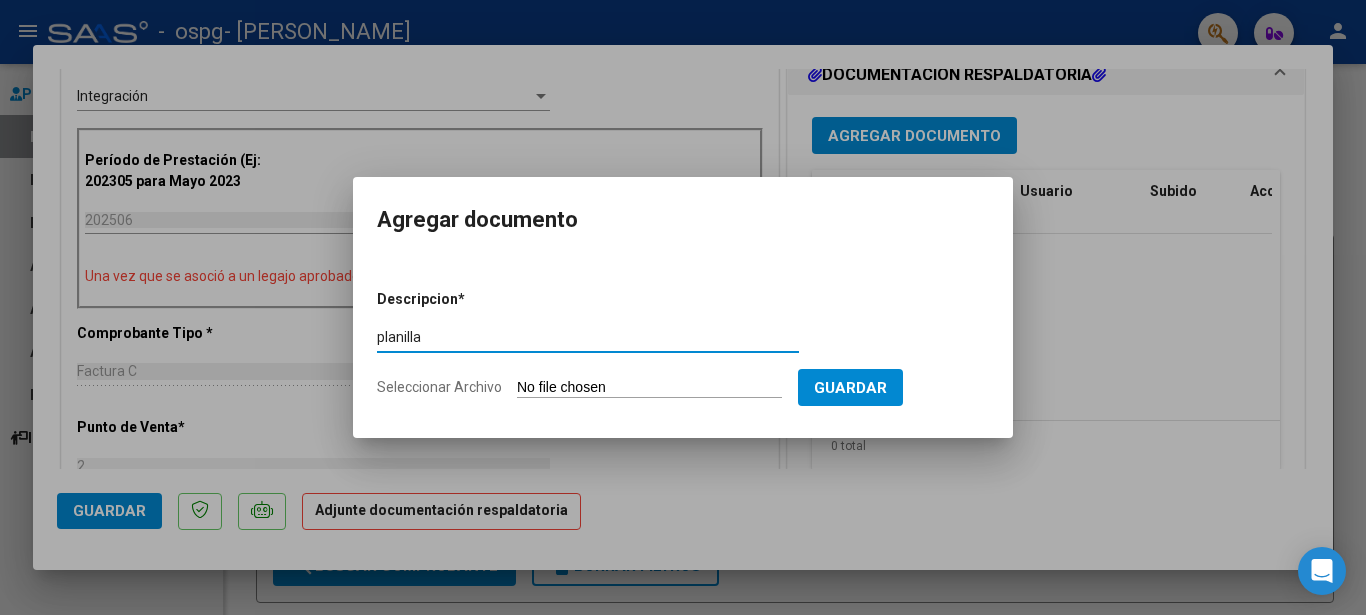 type on "planilla" 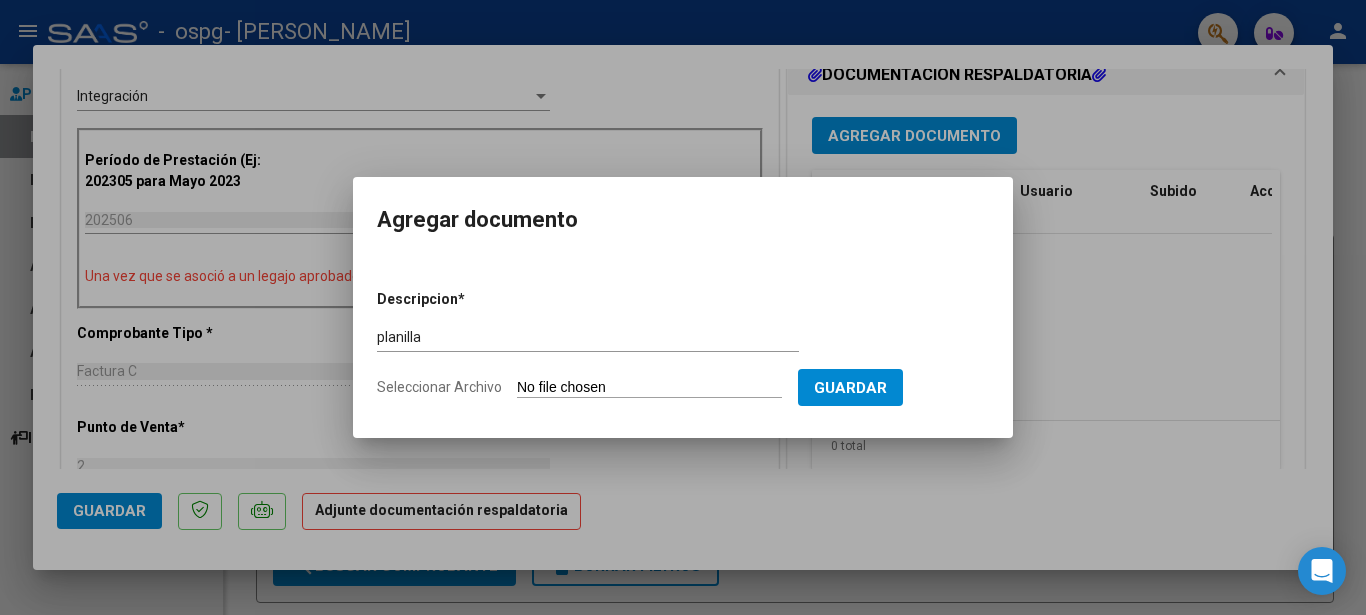 type on "C:\fakepath\planilla Campo 2025 06 8.pdf" 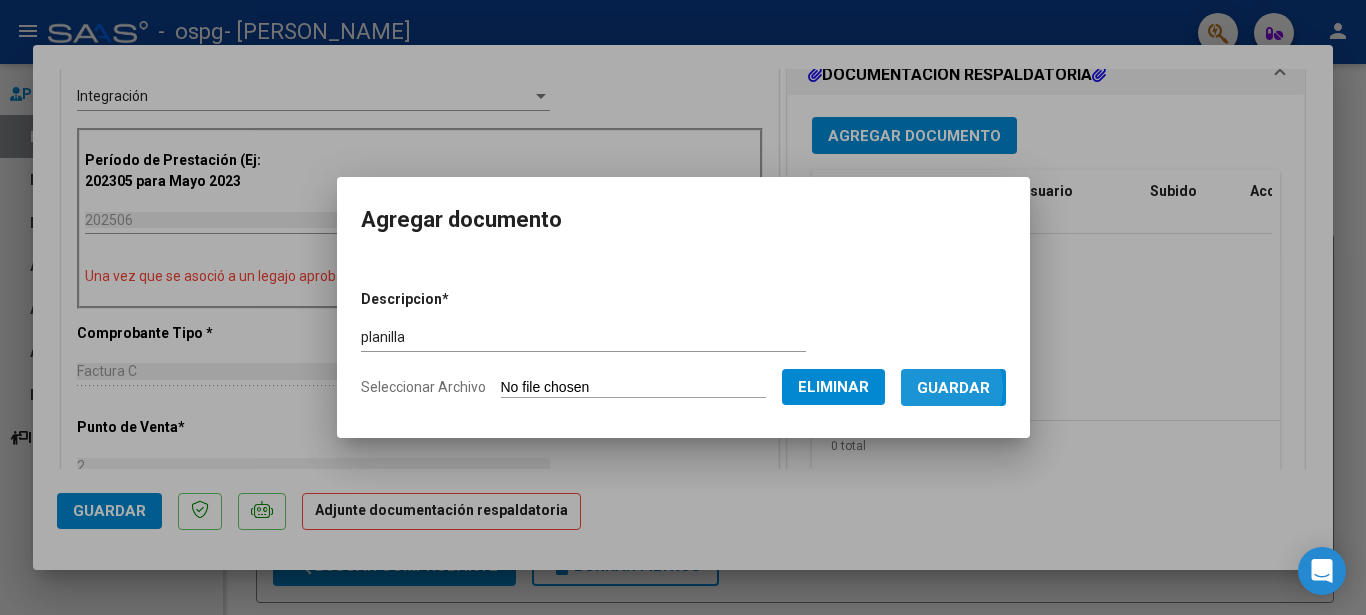 click on "Guardar" at bounding box center (953, 388) 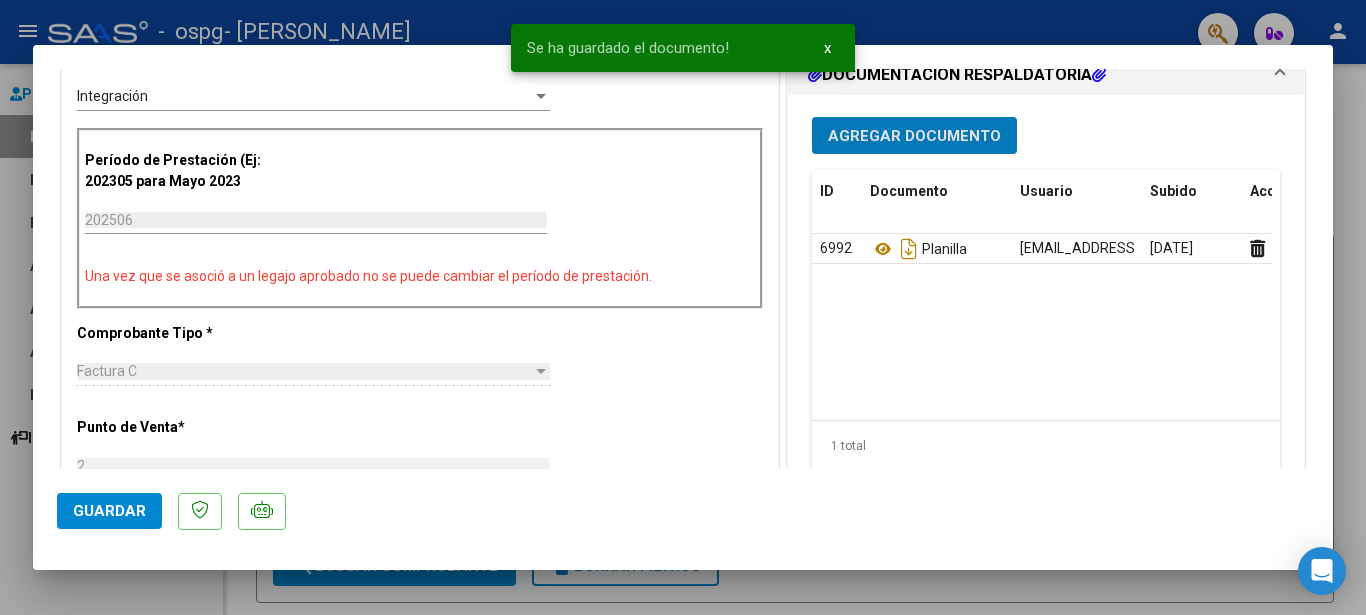 click on "Agregar Documento" at bounding box center [914, 136] 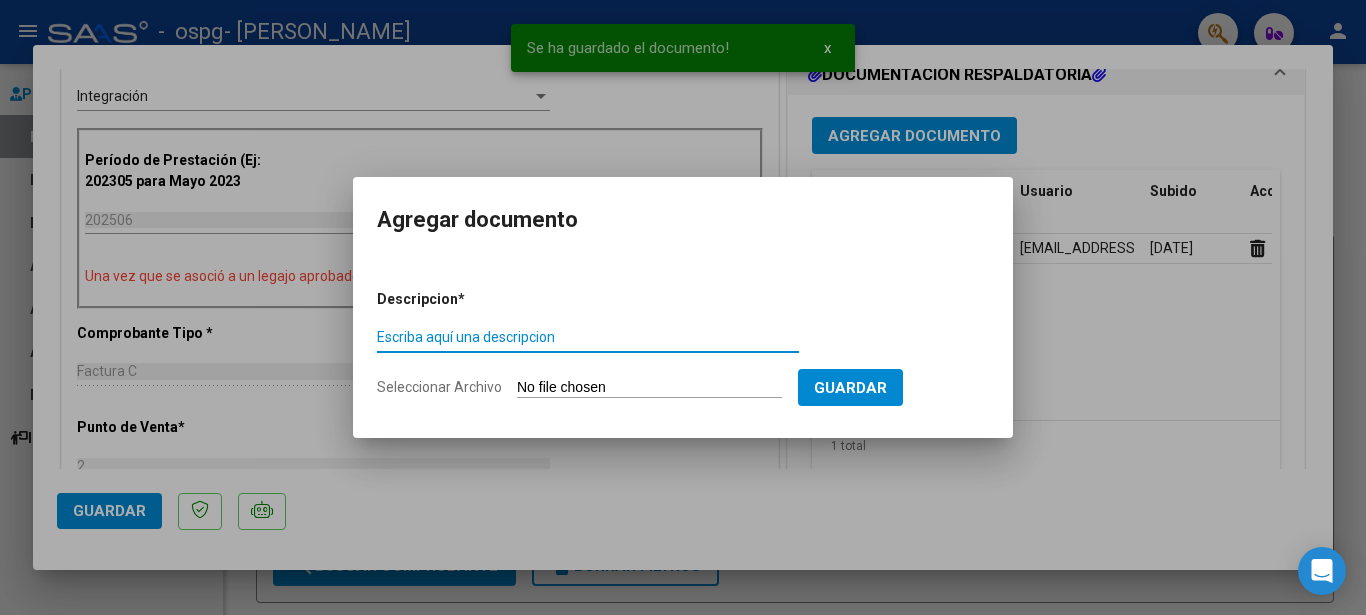 click on "Escriba aquí una descripcion" at bounding box center (588, 337) 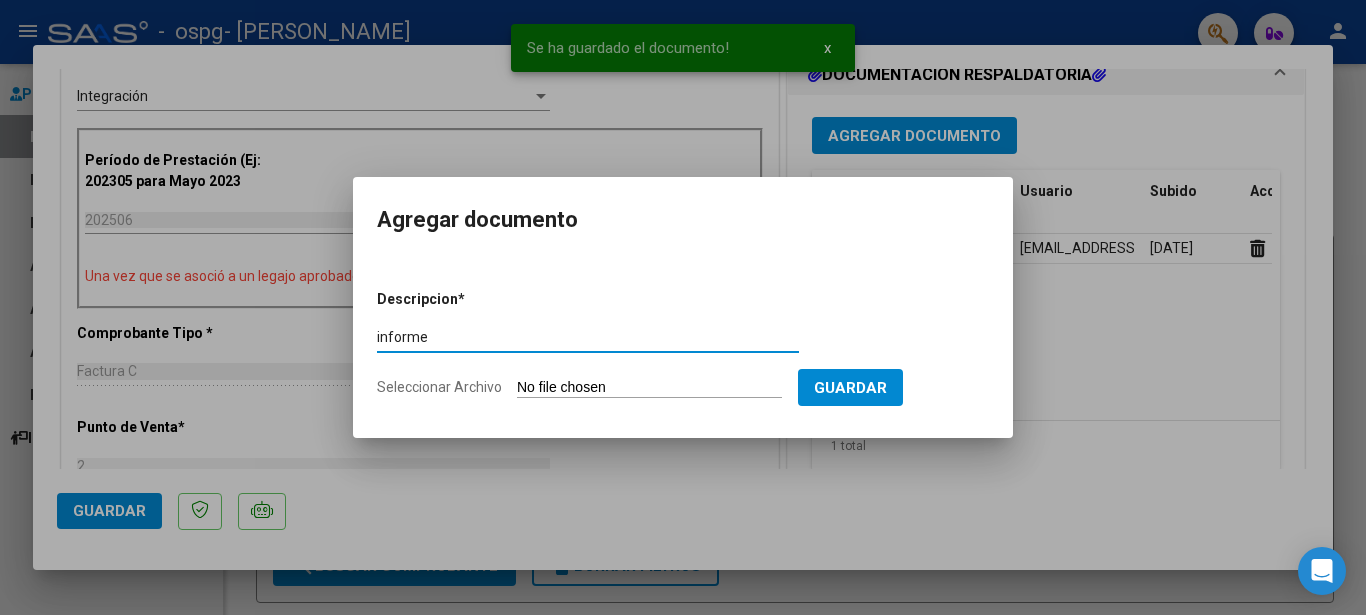 type on "informe" 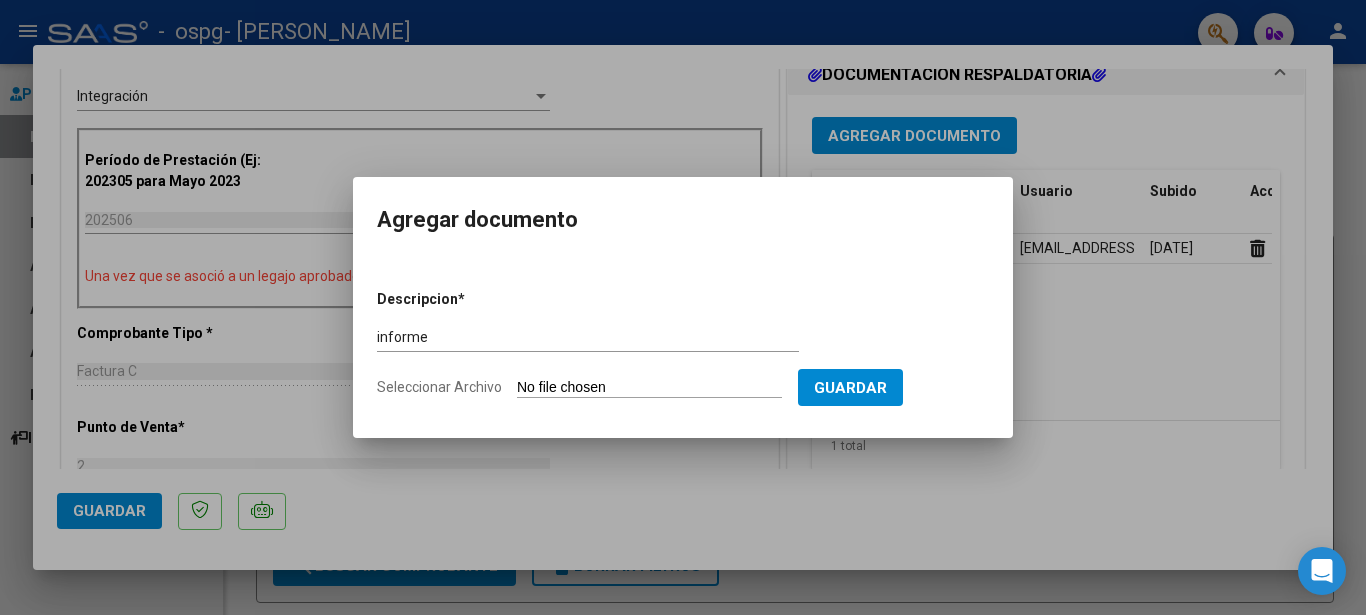 click on "Seleccionar Archivo" at bounding box center (649, 388) 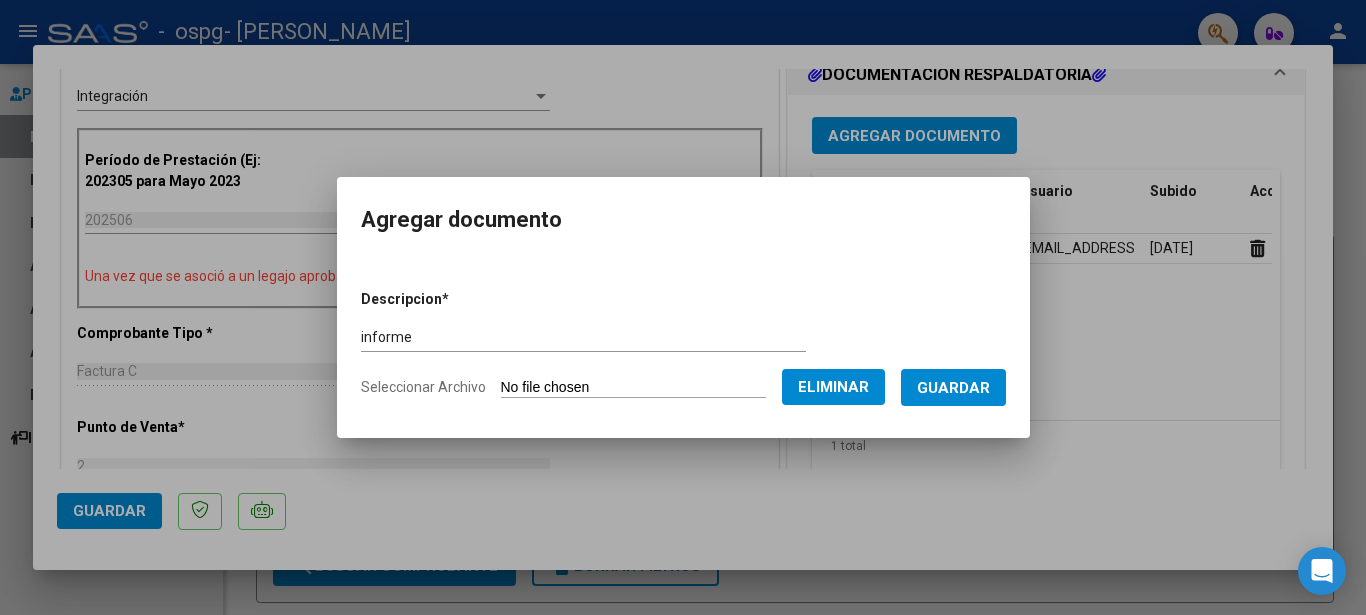 click on "Guardar" at bounding box center [953, 388] 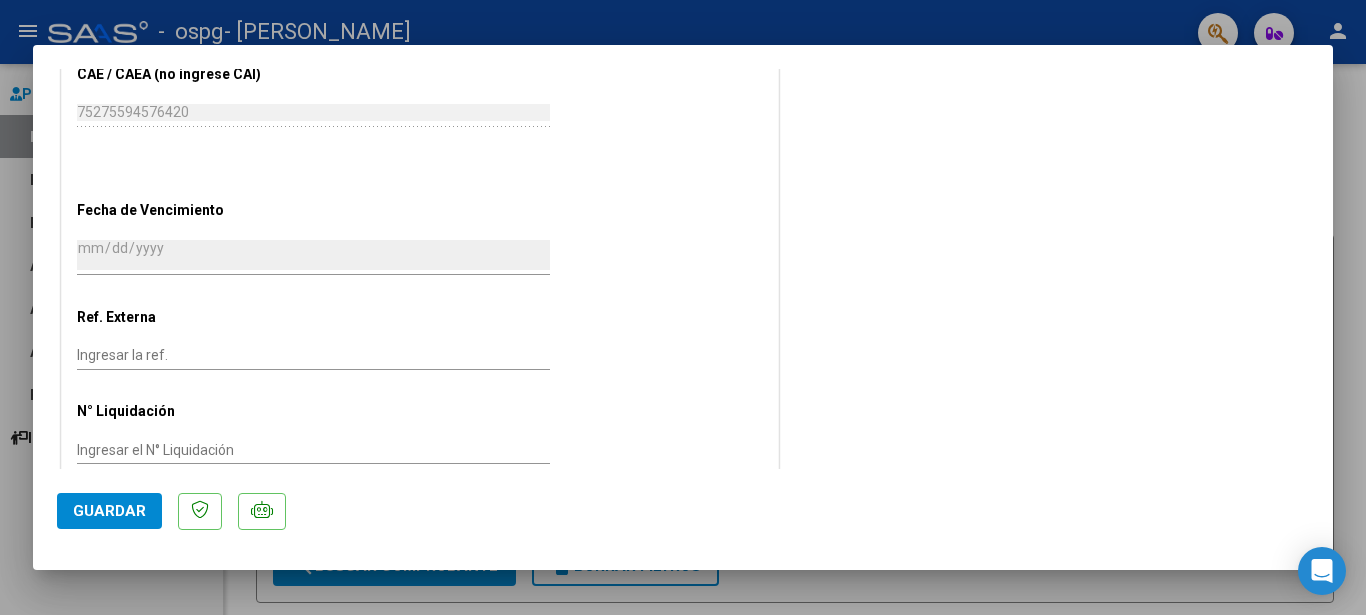 scroll, scrollTop: 1263, scrollLeft: 0, axis: vertical 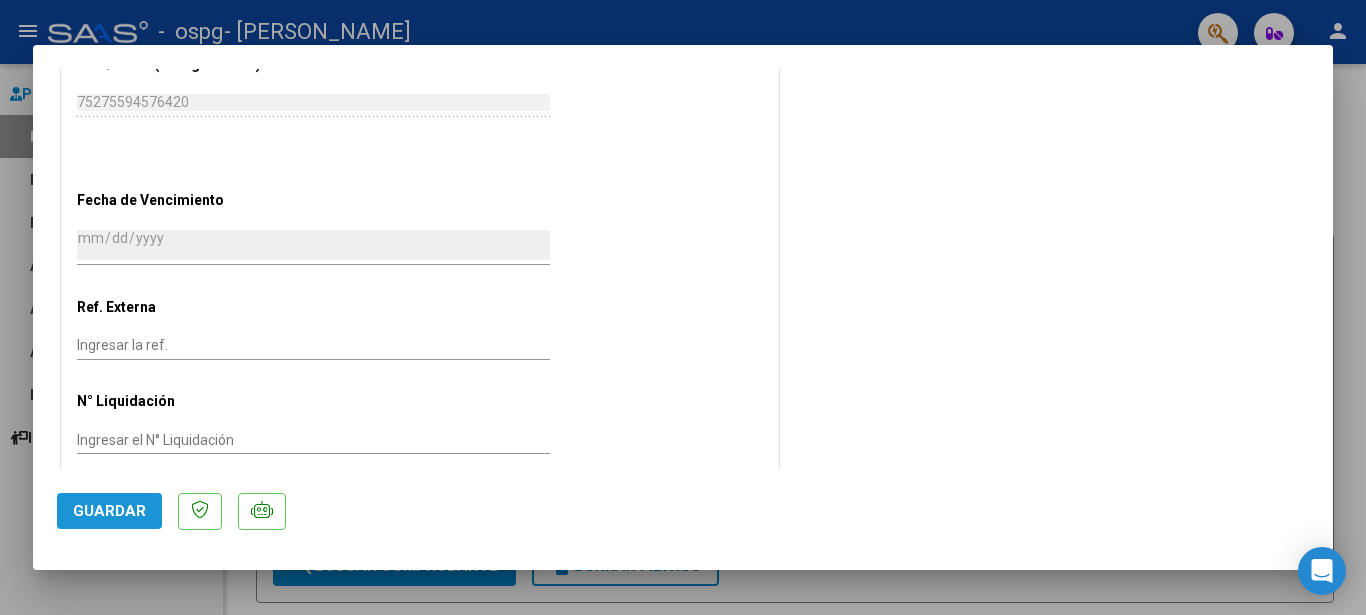 drag, startPoint x: 113, startPoint y: 506, endPoint x: 217, endPoint y: 472, distance: 109.41663 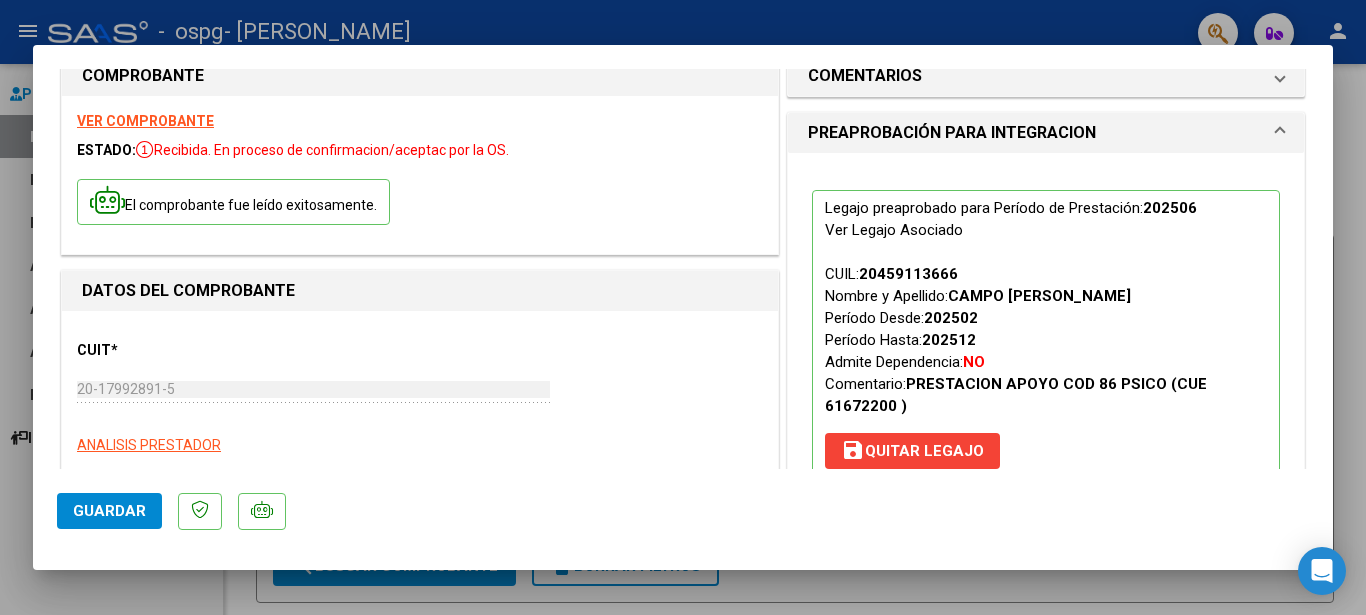 scroll, scrollTop: 0, scrollLeft: 0, axis: both 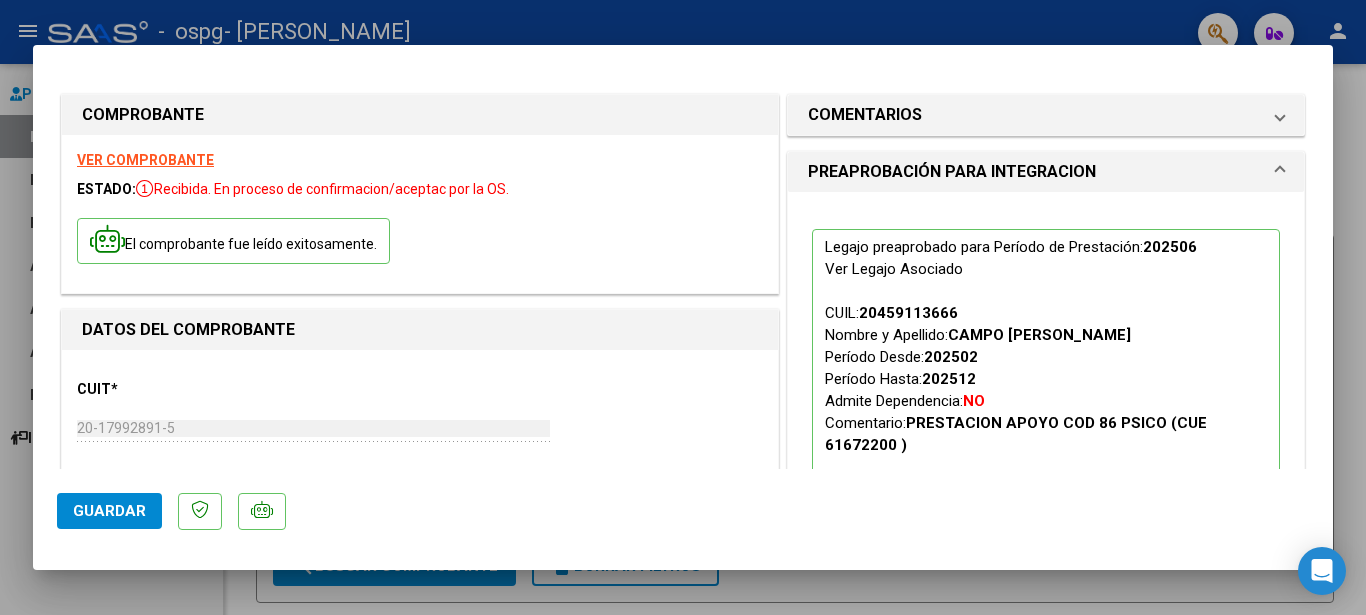 click at bounding box center [683, 307] 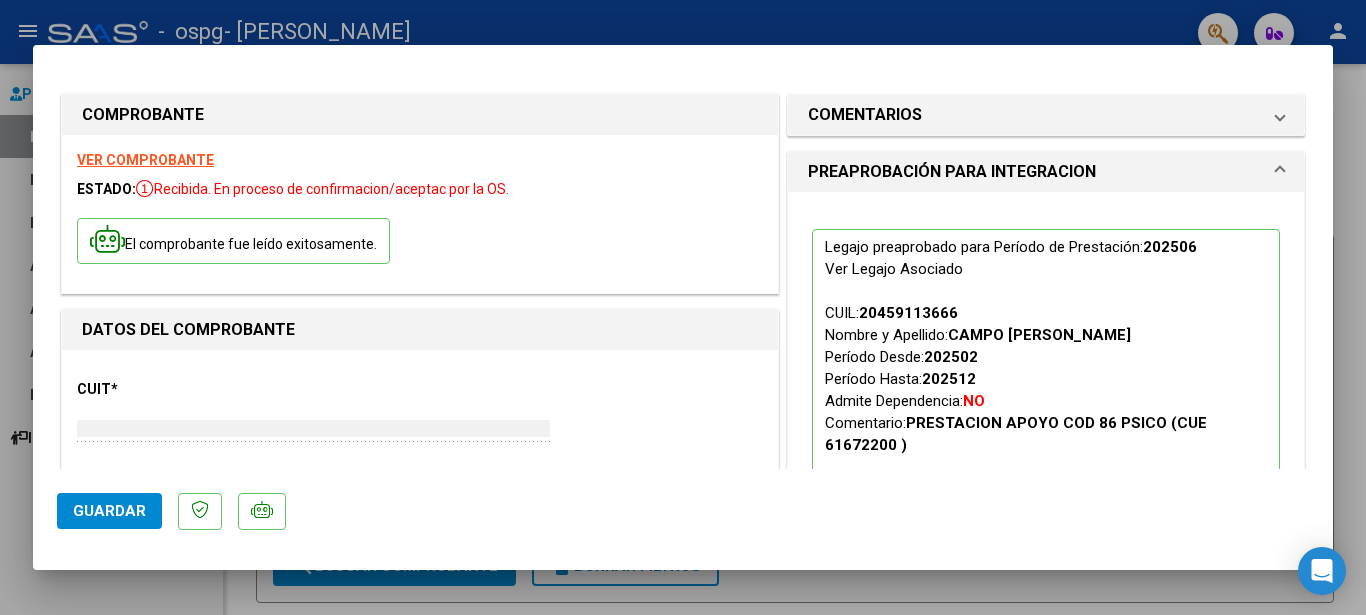 type 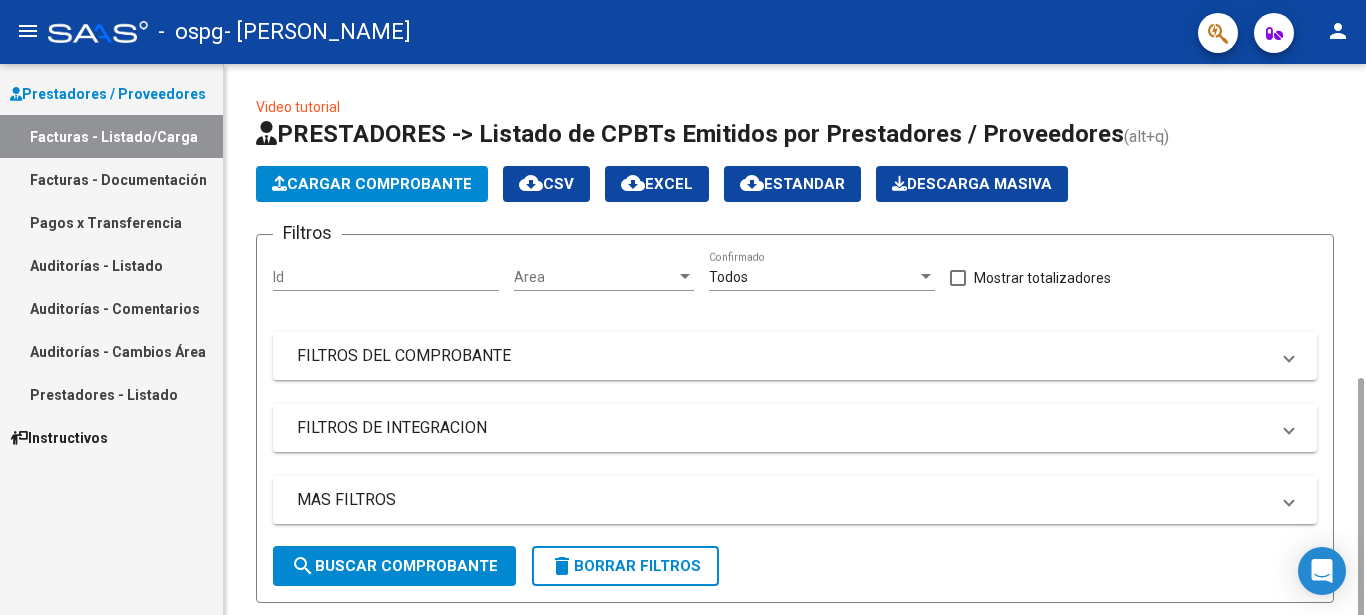 scroll, scrollTop: 466, scrollLeft: 0, axis: vertical 